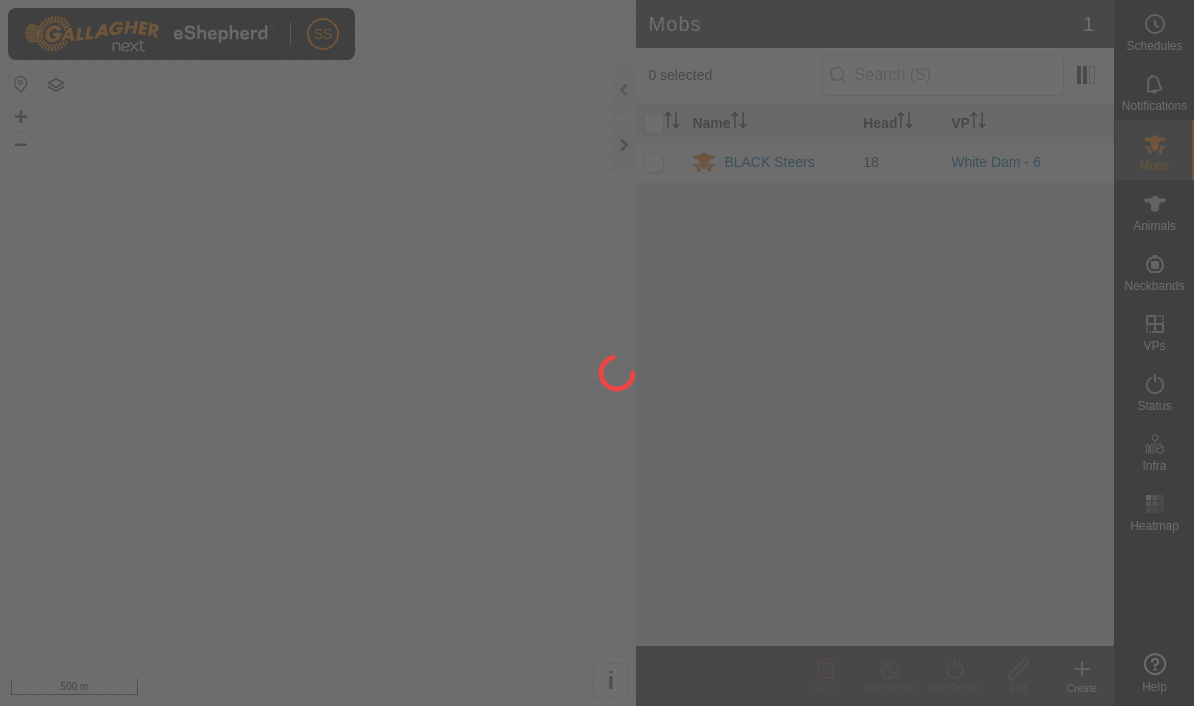 scroll, scrollTop: 0, scrollLeft: 0, axis: both 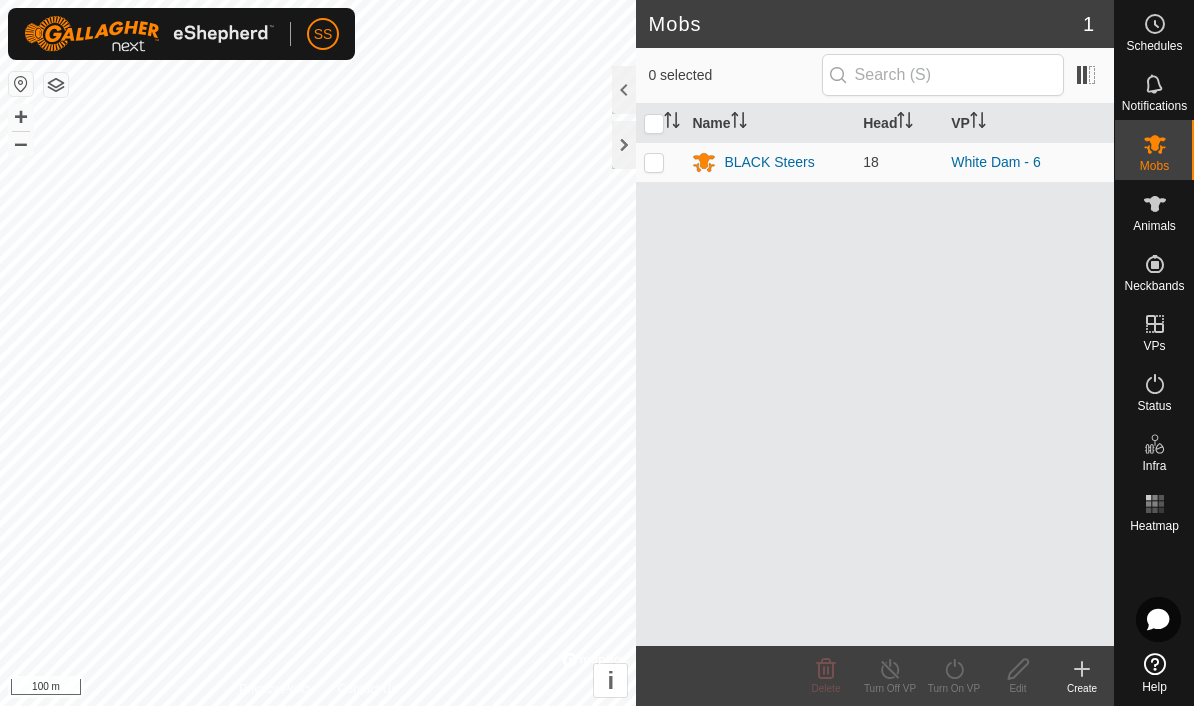 click on "Animals" at bounding box center (1154, 226) 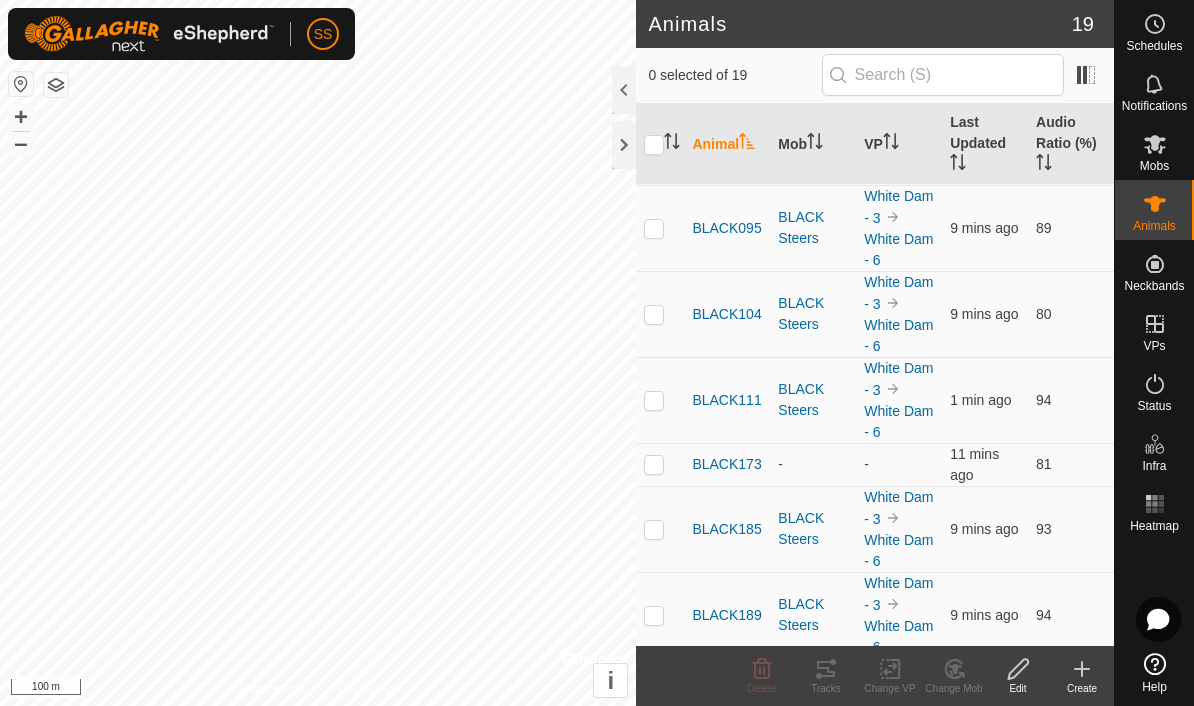 scroll, scrollTop: 192, scrollLeft: 0, axis: vertical 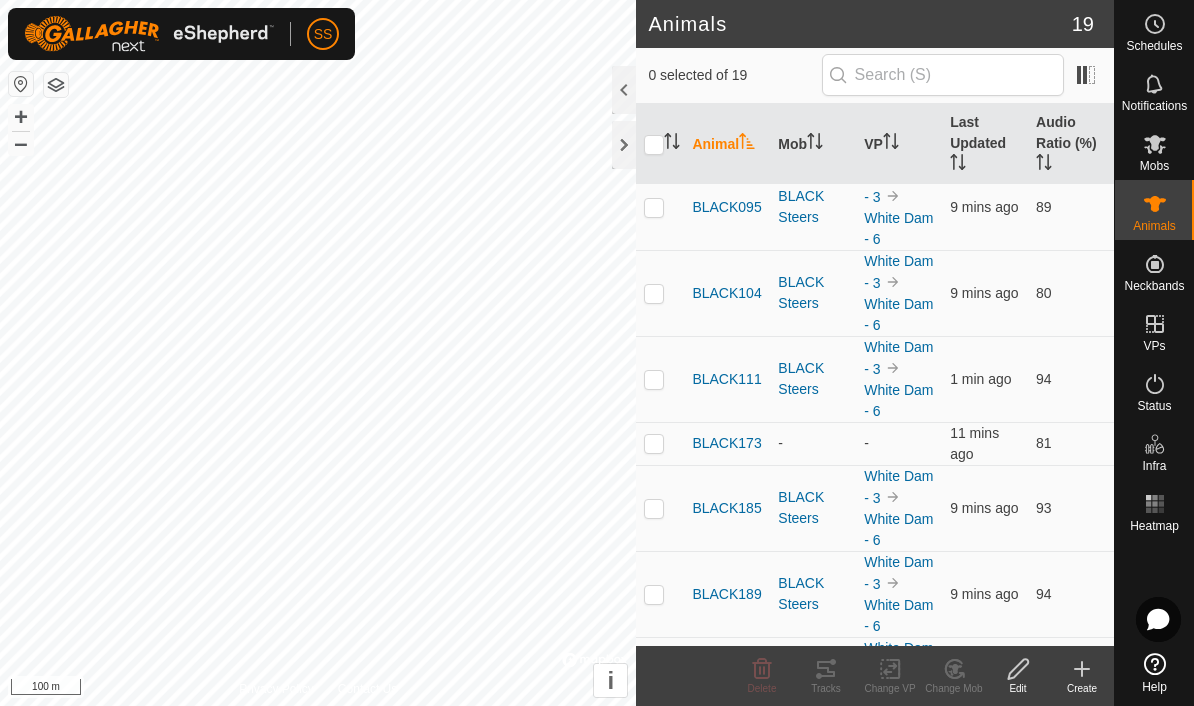 click at bounding box center (660, 443) 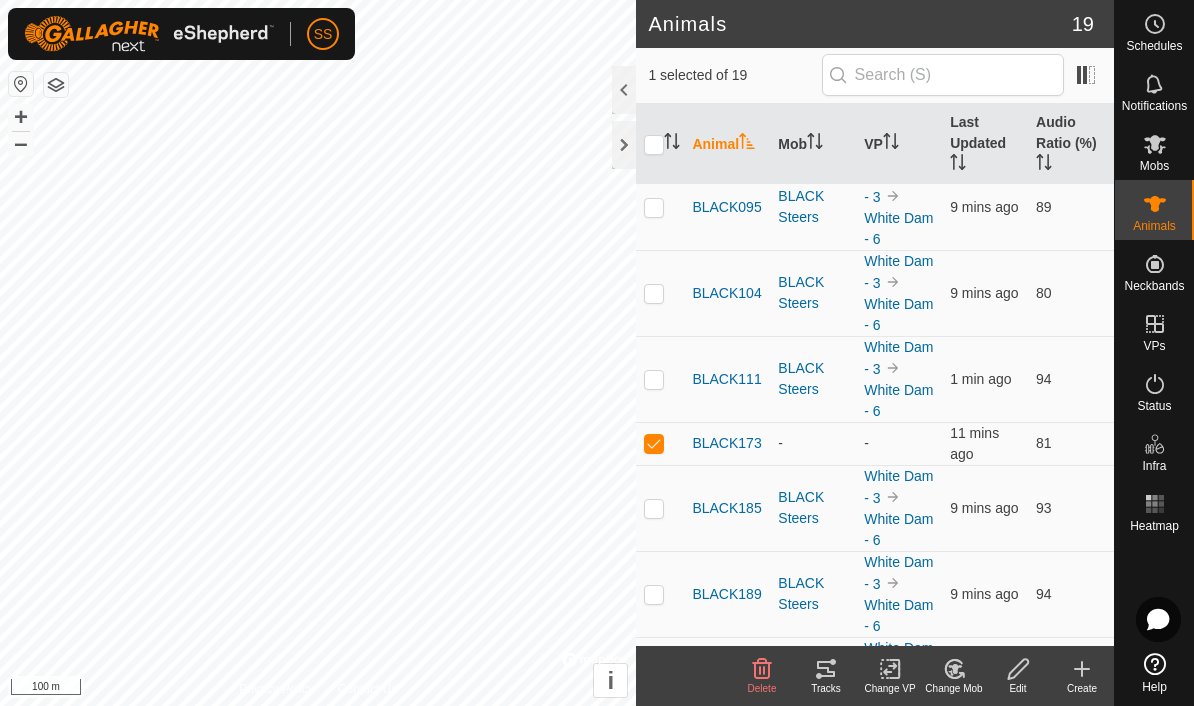 click on "Change Mob" 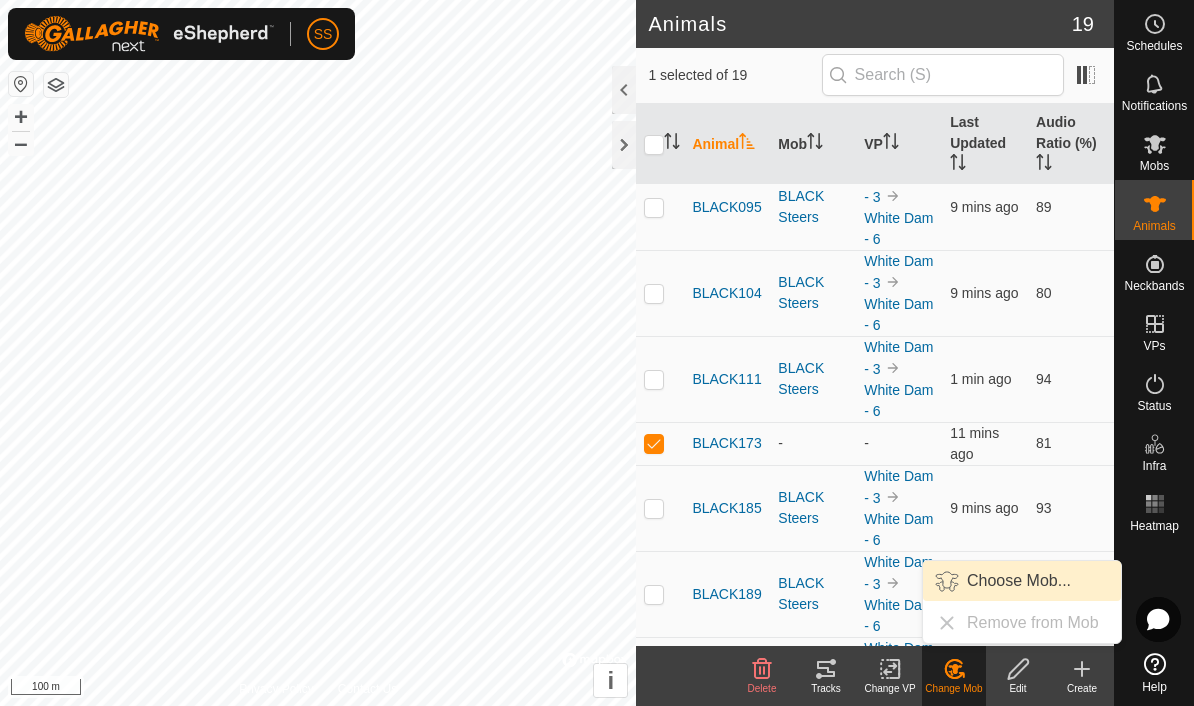 click on "Choose Mob..." at bounding box center [1022, 581] 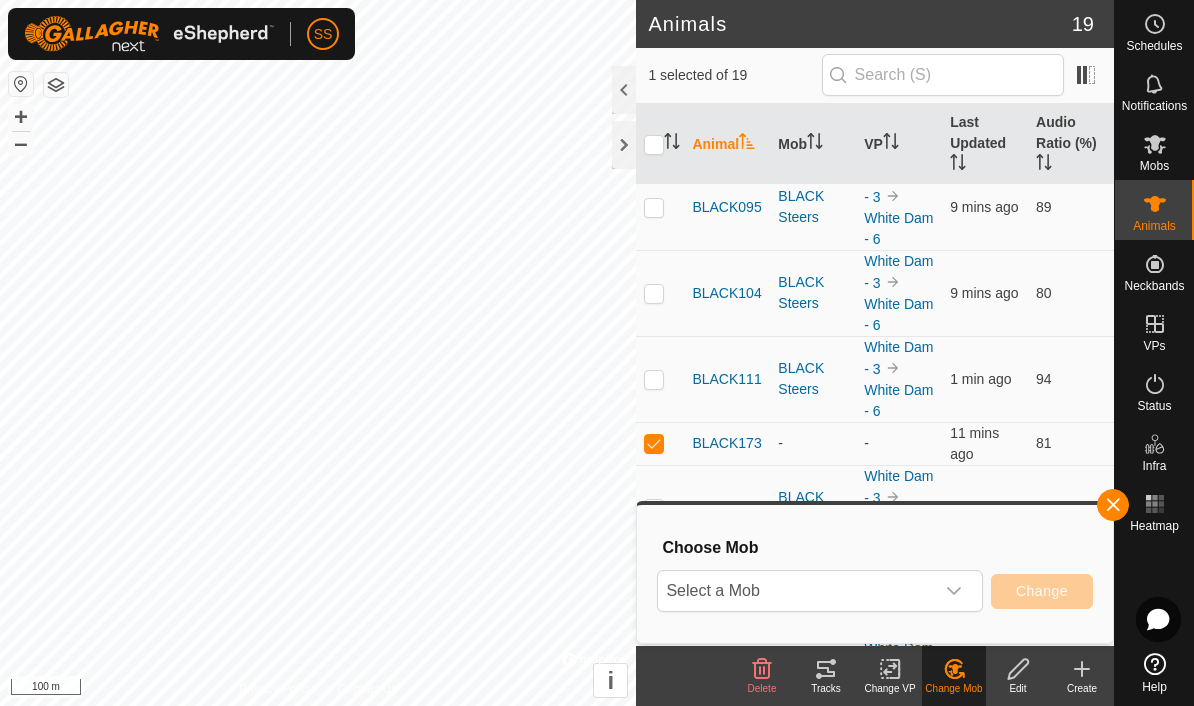 click on "Select a Mob" at bounding box center [796, 591] 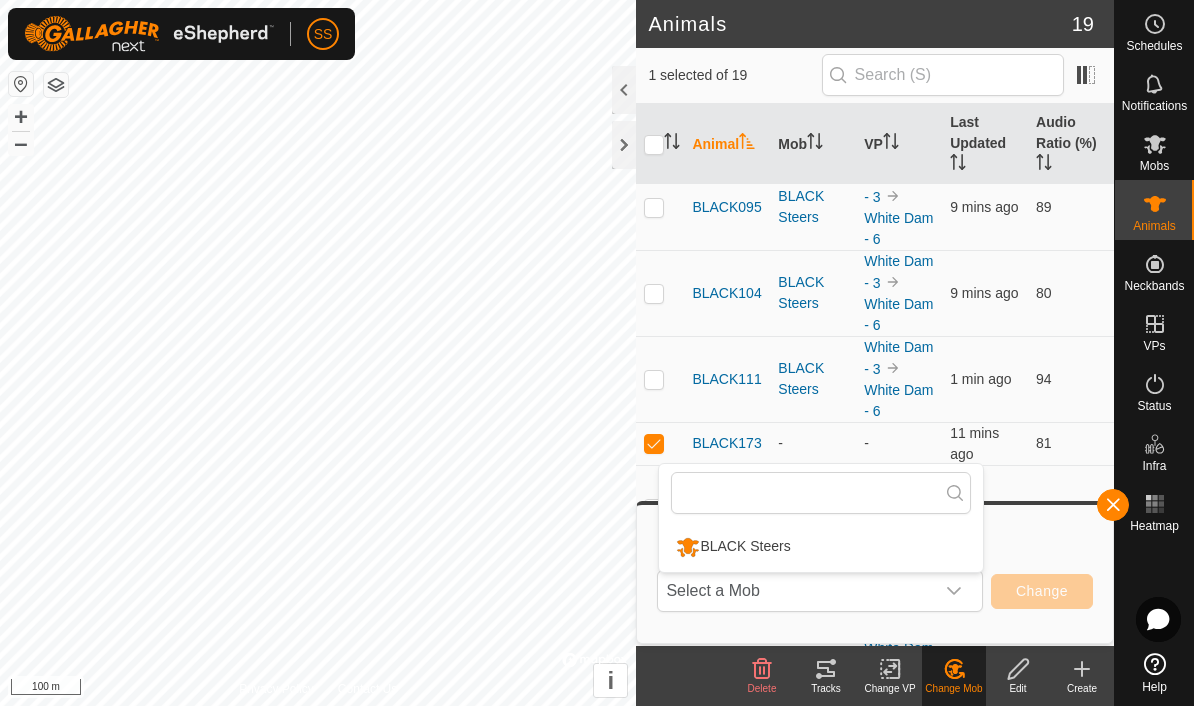 click on "BLACK Steers" at bounding box center (821, 547) 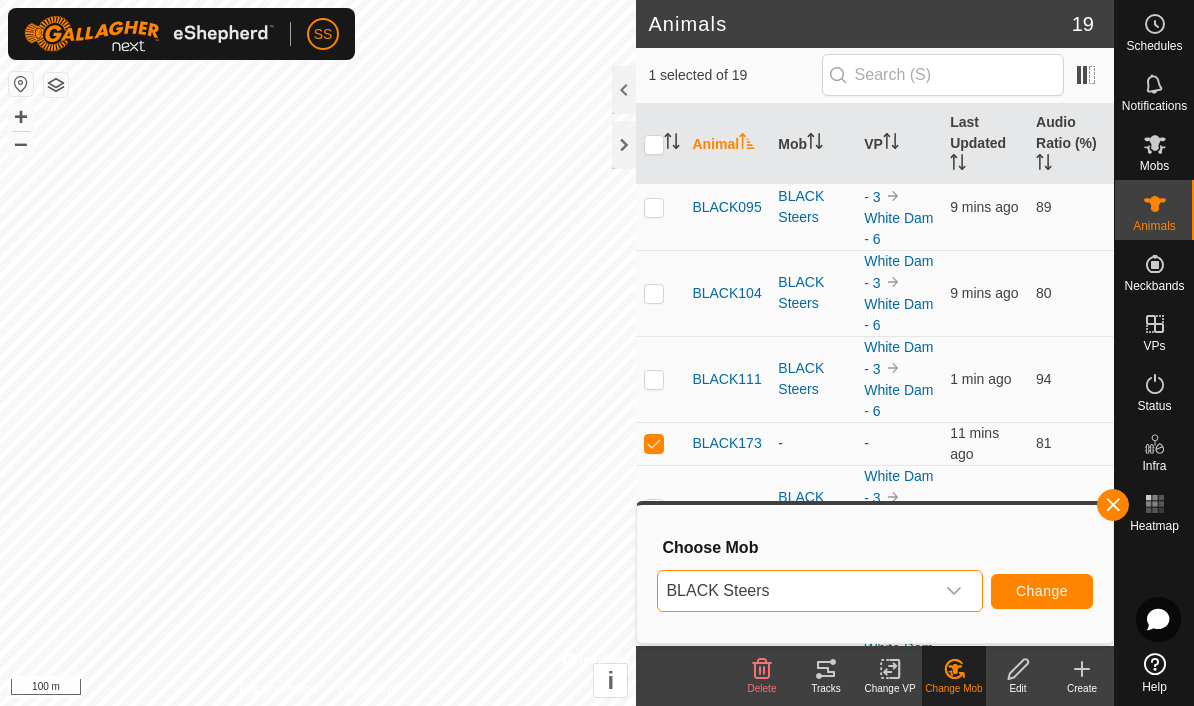 click on "Change" at bounding box center (1042, 591) 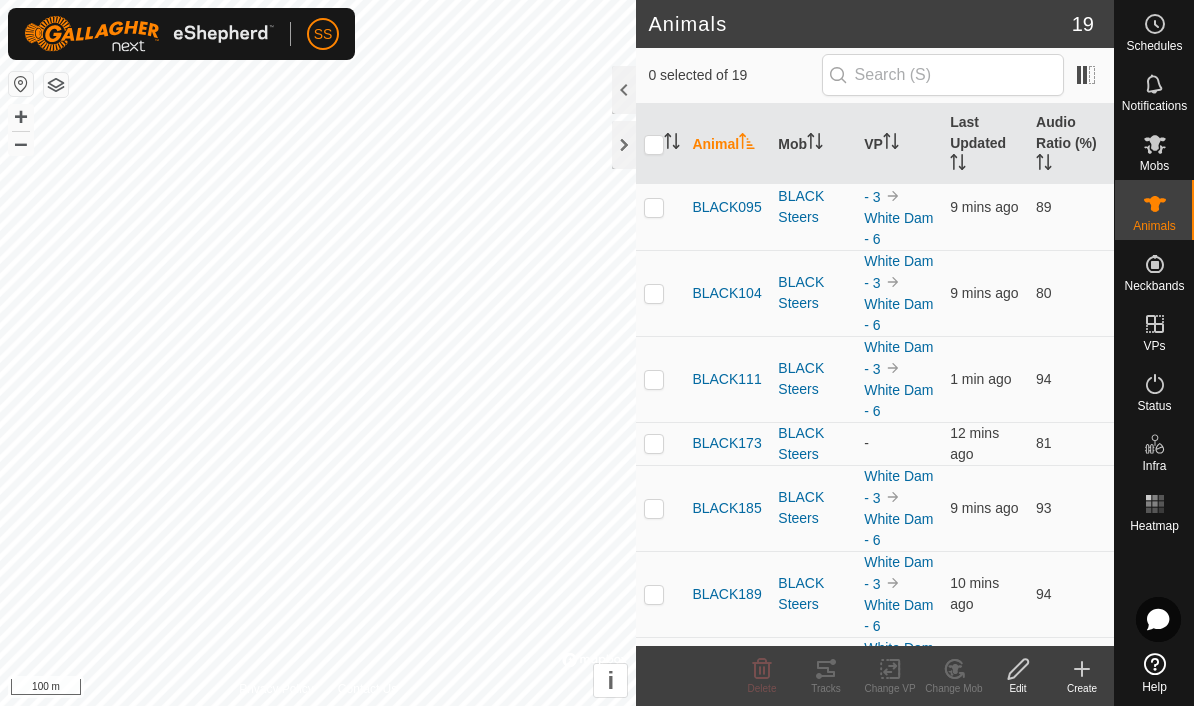 click at bounding box center [660, 443] 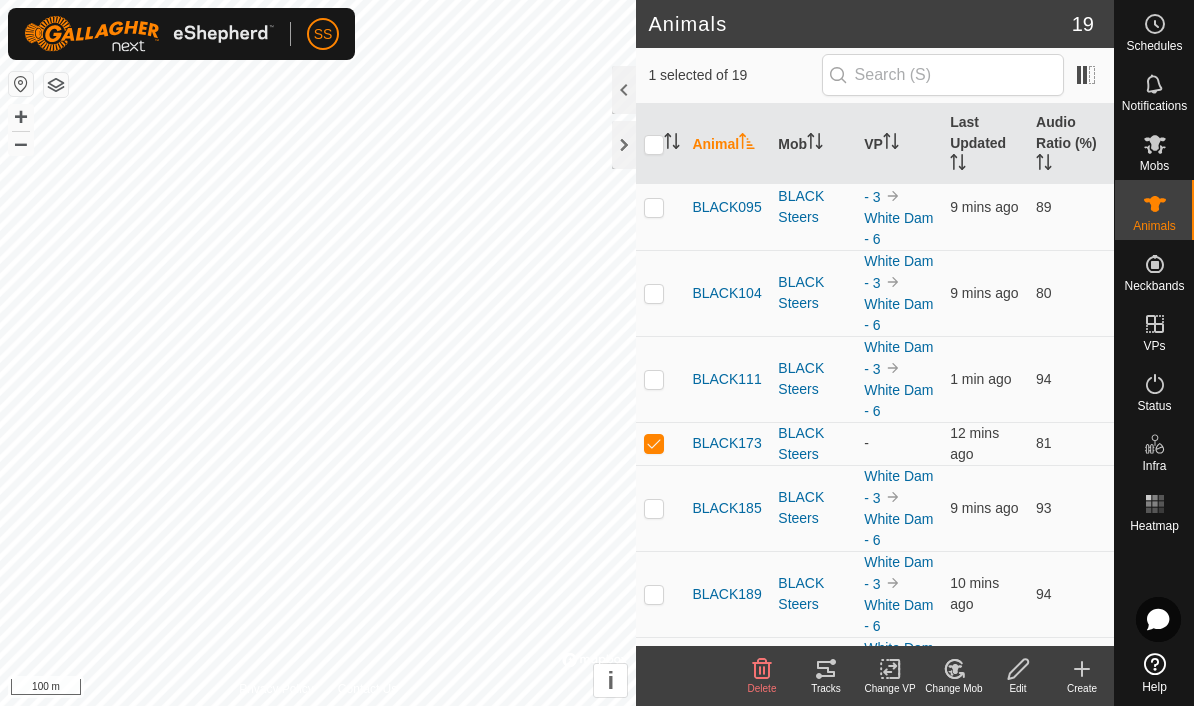 click on "Change VP" 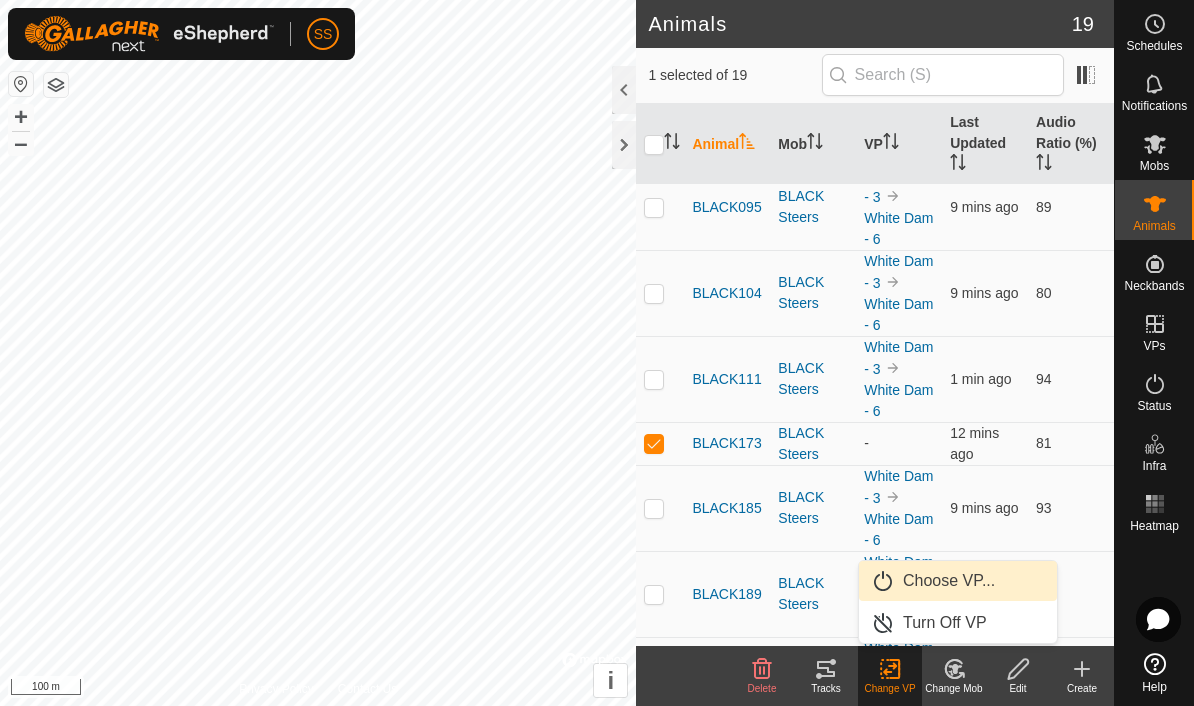 click on "Choose VP..." at bounding box center (949, 581) 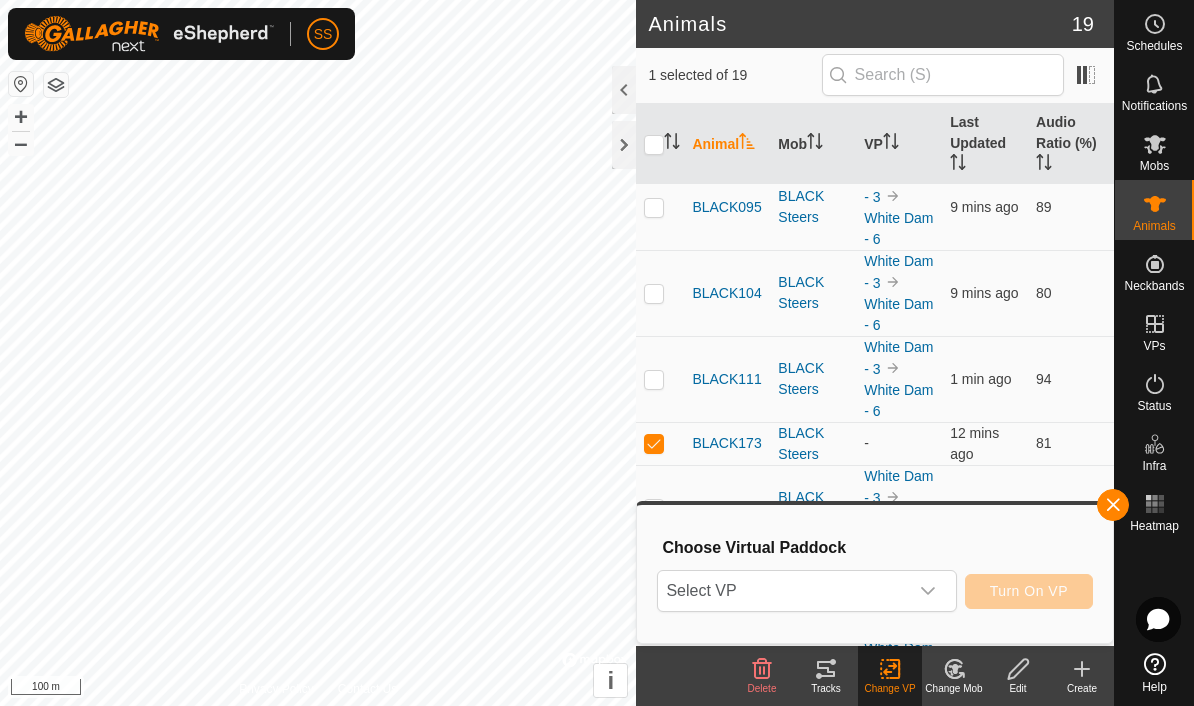 click on "Select VP" at bounding box center [782, 591] 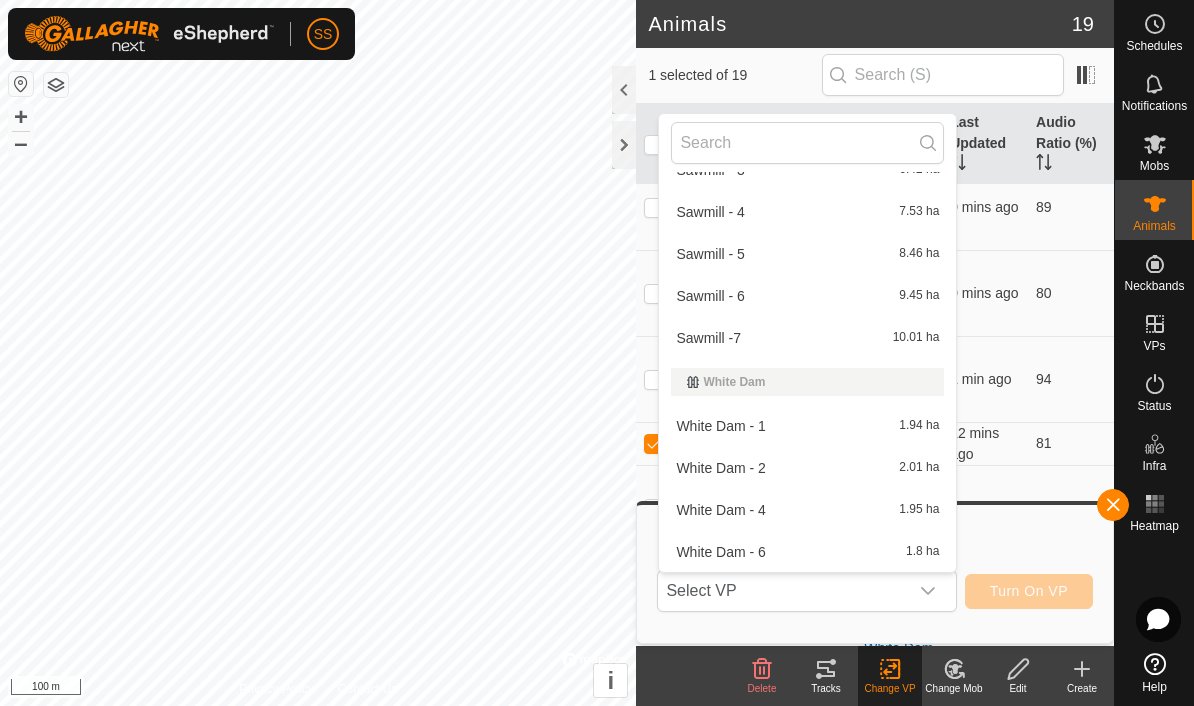 scroll, scrollTop: 626, scrollLeft: 0, axis: vertical 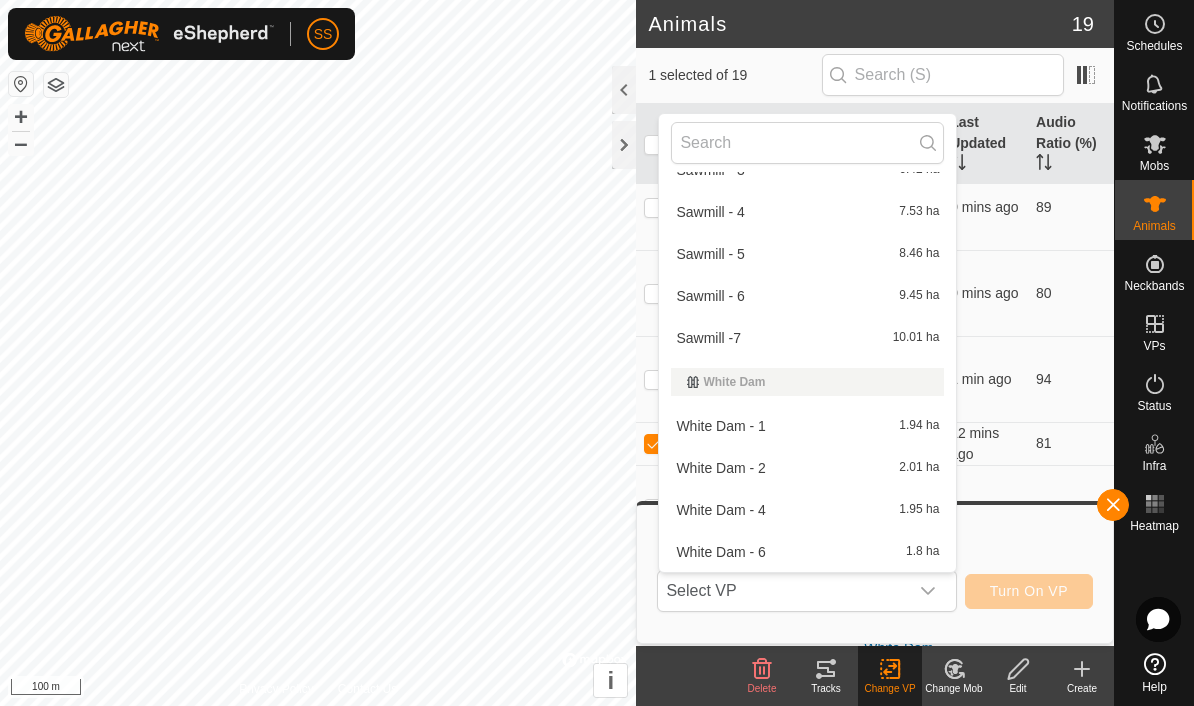click on "White Dam - 6  1.8 ha" at bounding box center [807, 552] 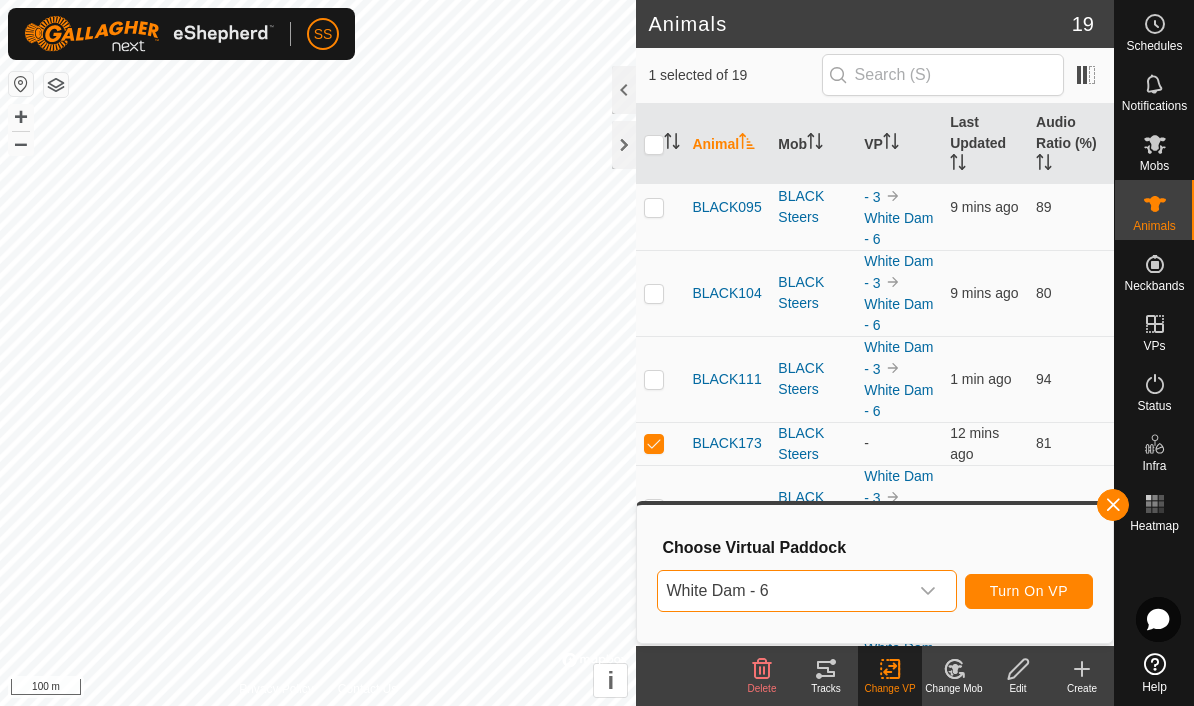click on "Turn On VP" at bounding box center [1029, 591] 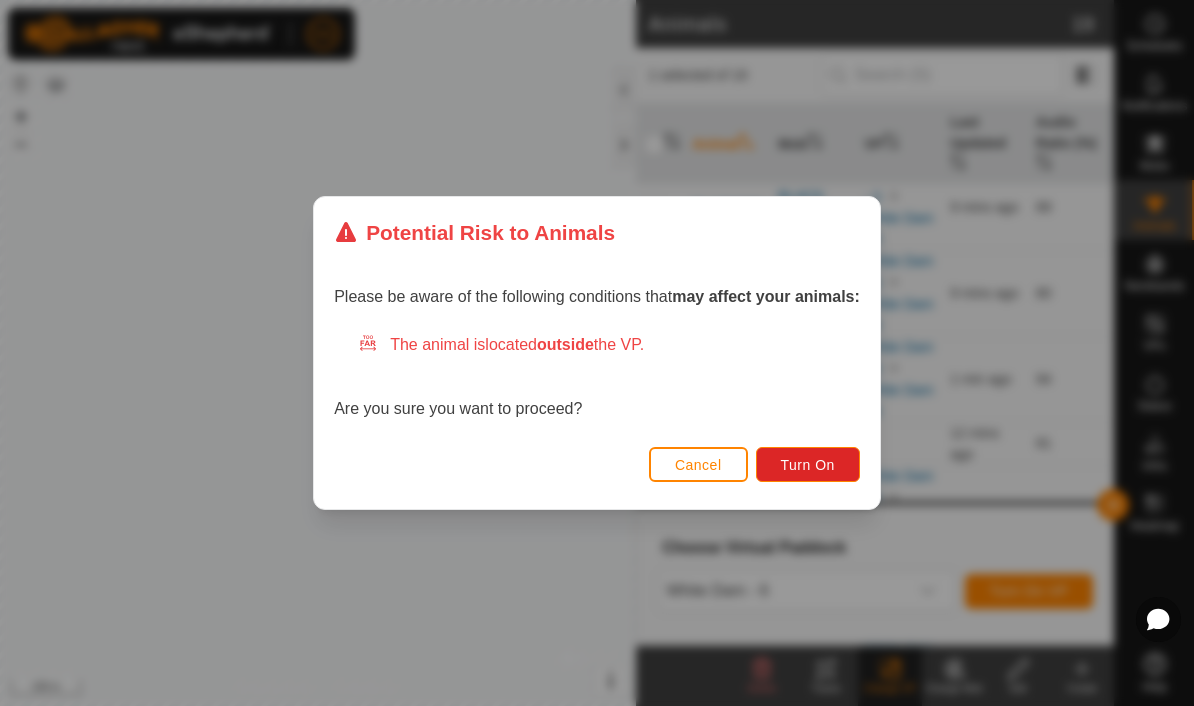 click on "Turn On" at bounding box center [808, 464] 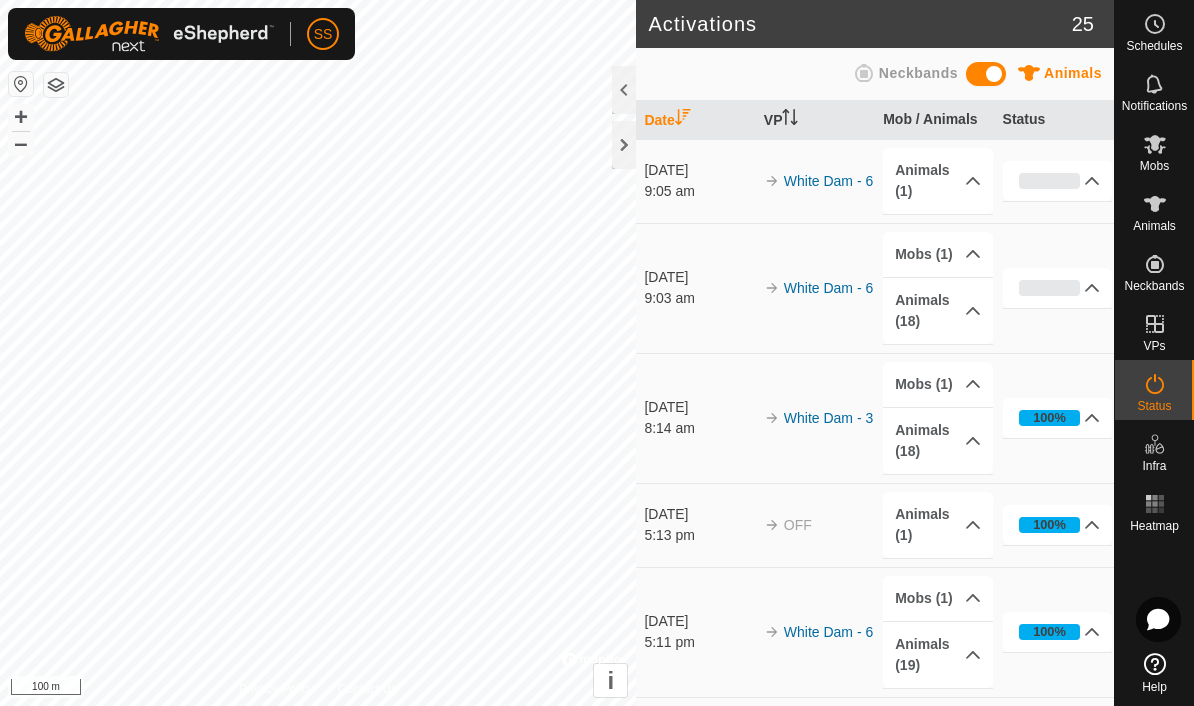 click on "Status" at bounding box center [1154, 390] 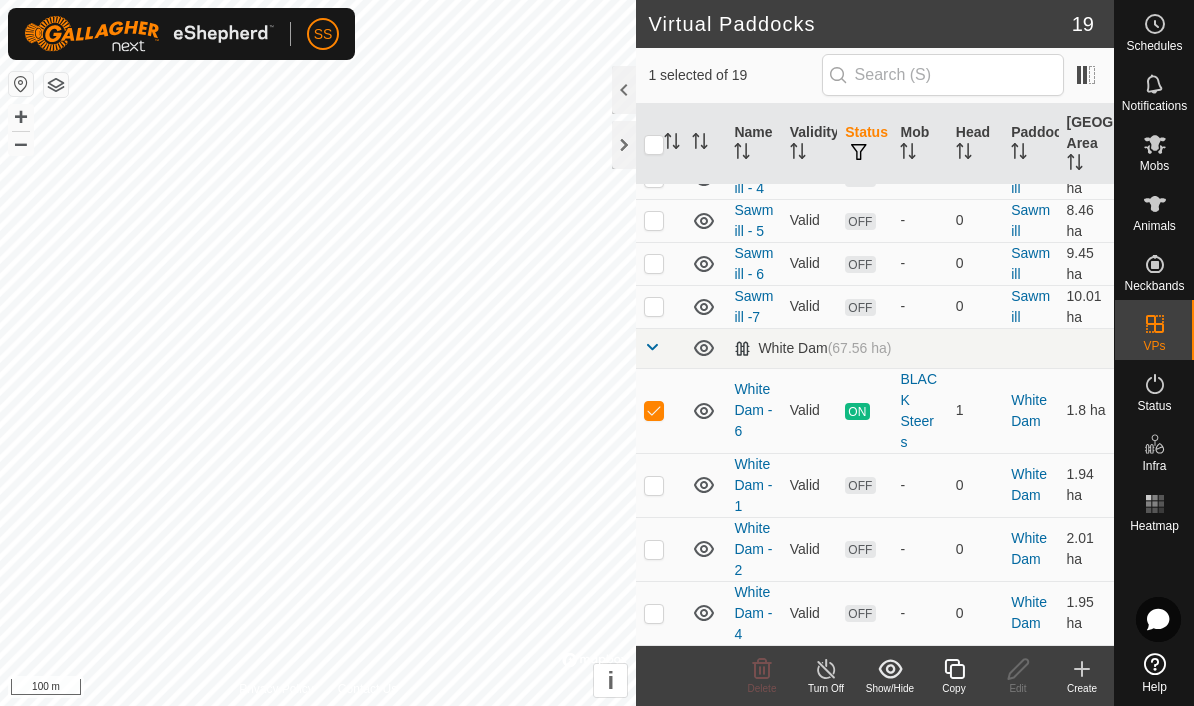 scroll, scrollTop: 724, scrollLeft: 0, axis: vertical 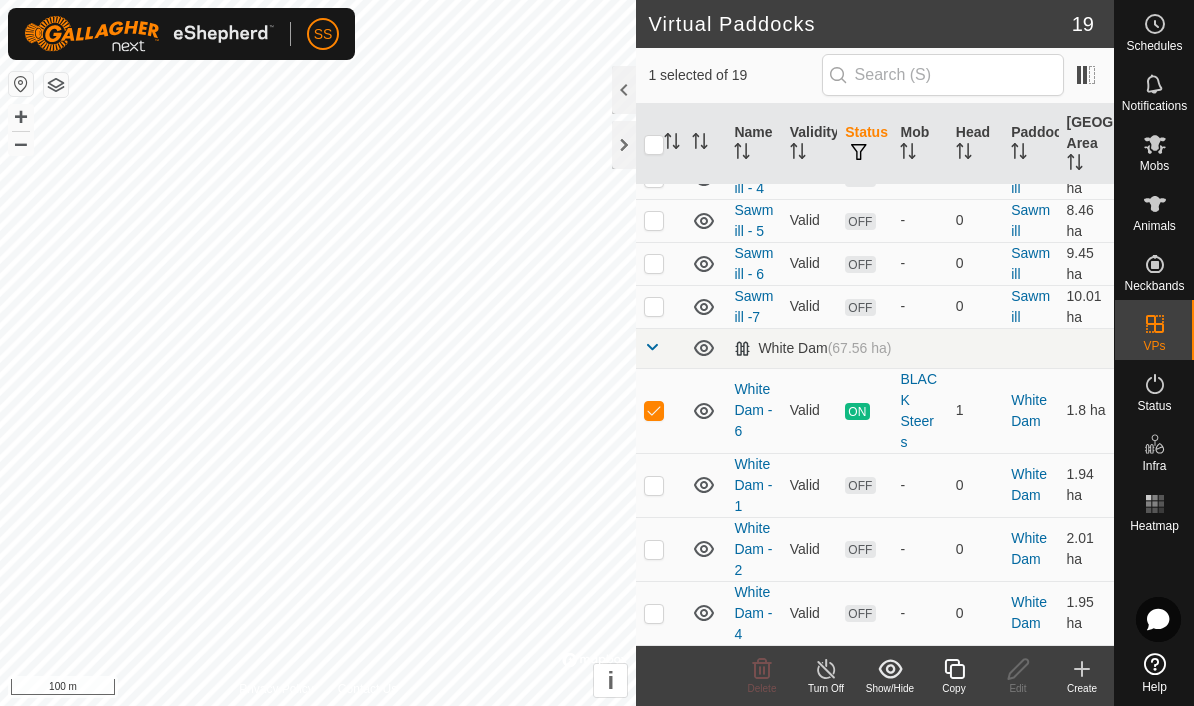 click at bounding box center (654, 411) 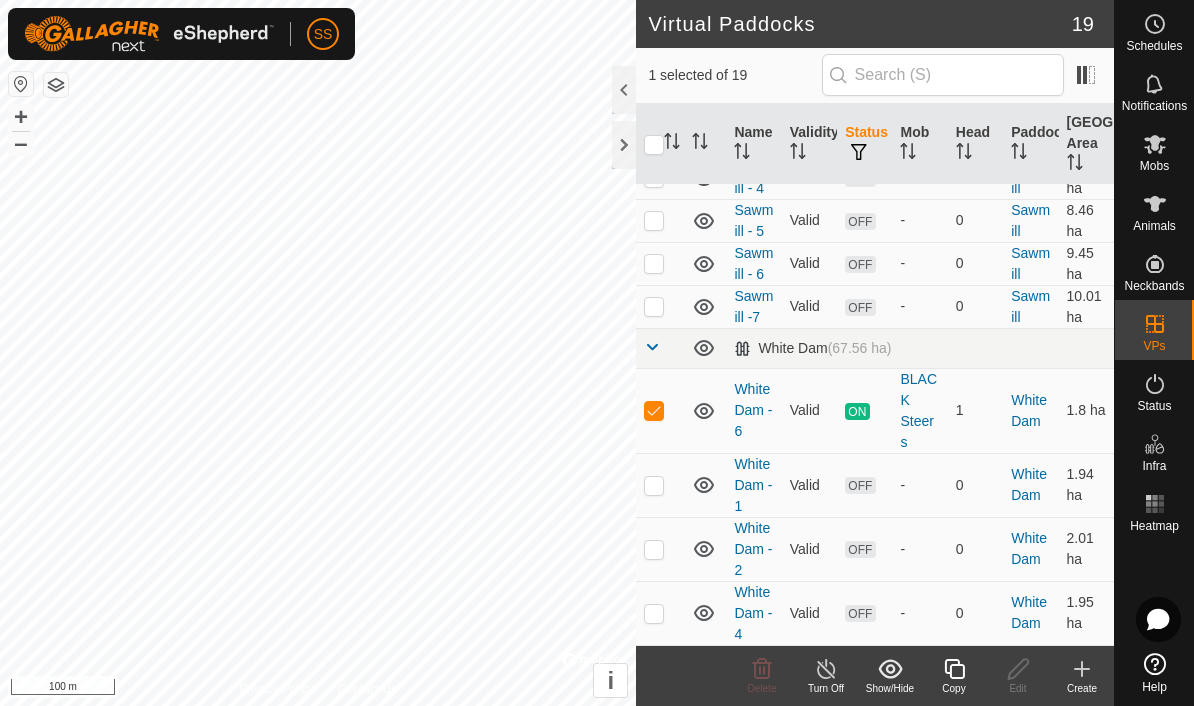checkbox on "false" 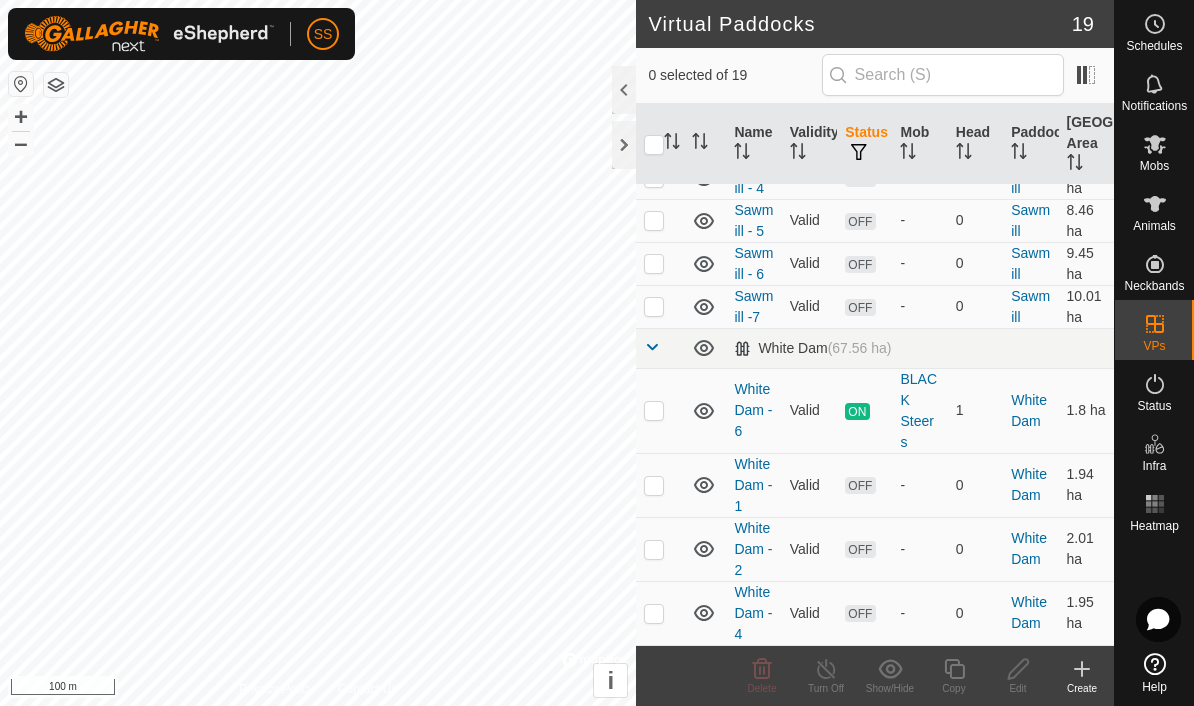 click at bounding box center [654, 486] 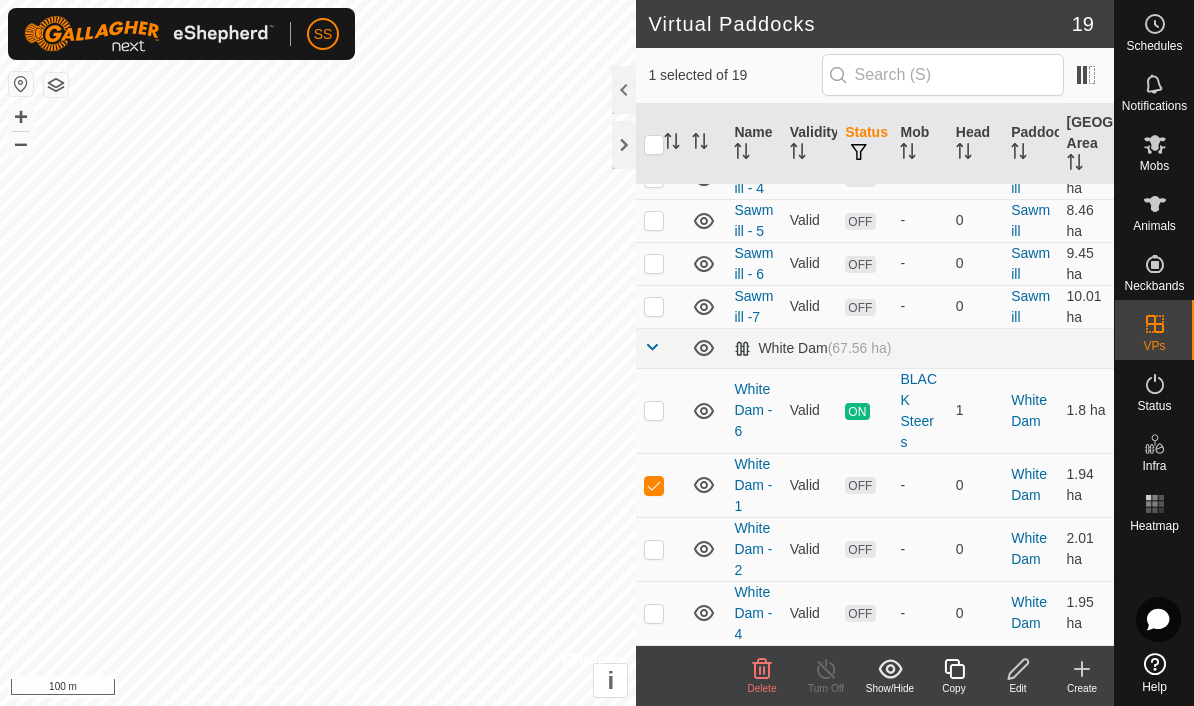 click at bounding box center [654, 486] 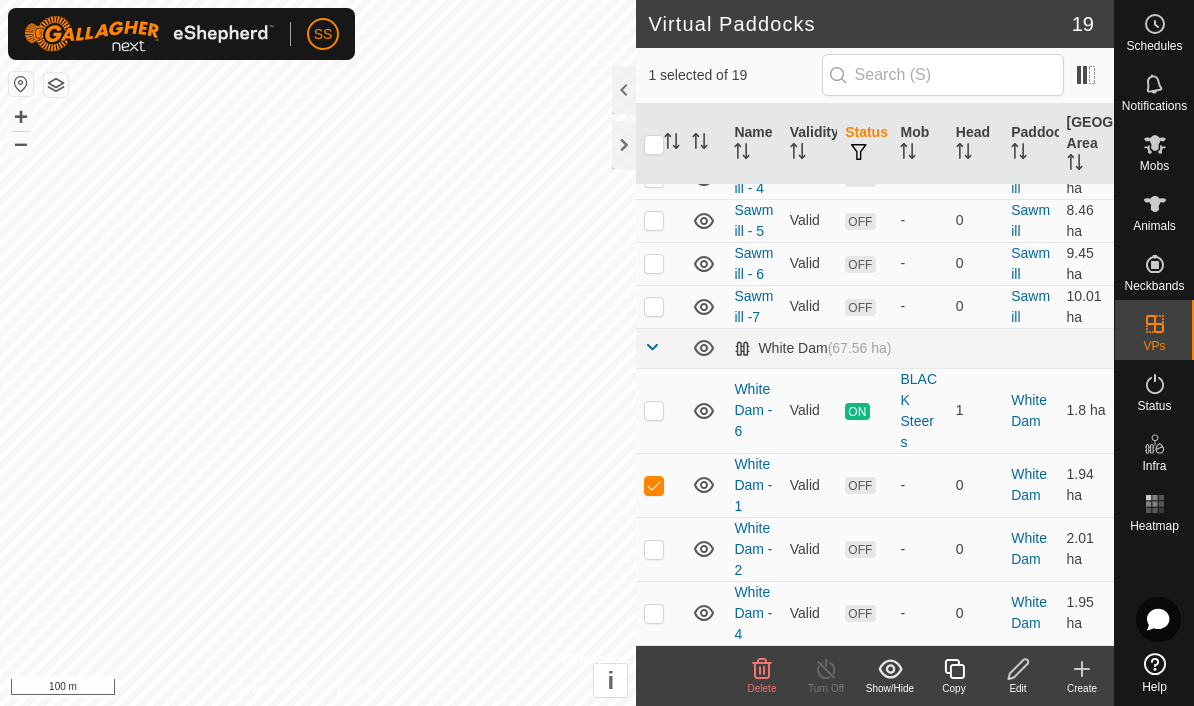 checkbox on "false" 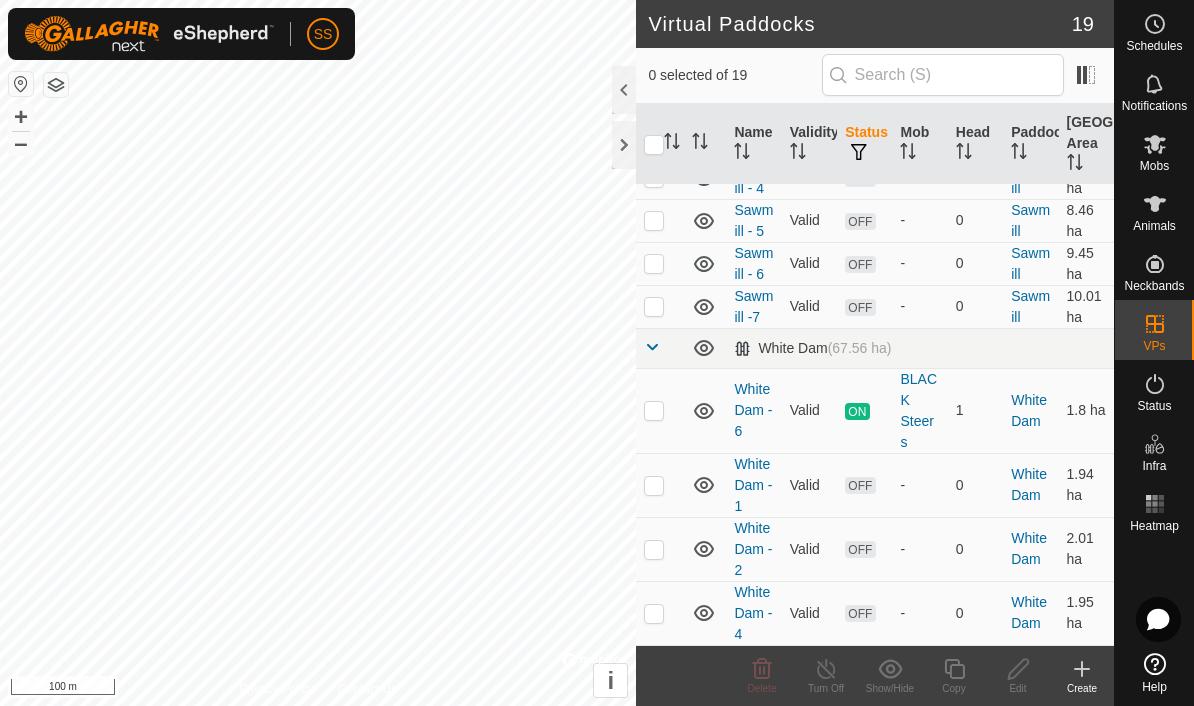 click at bounding box center [654, 550] 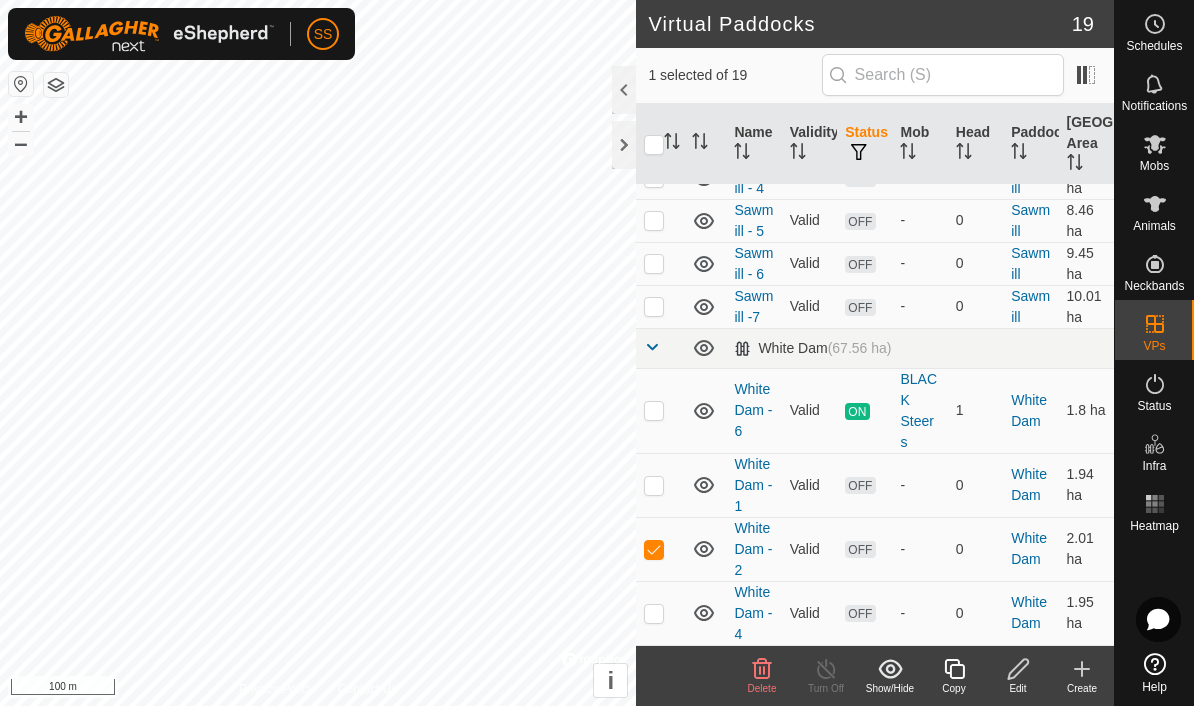 click 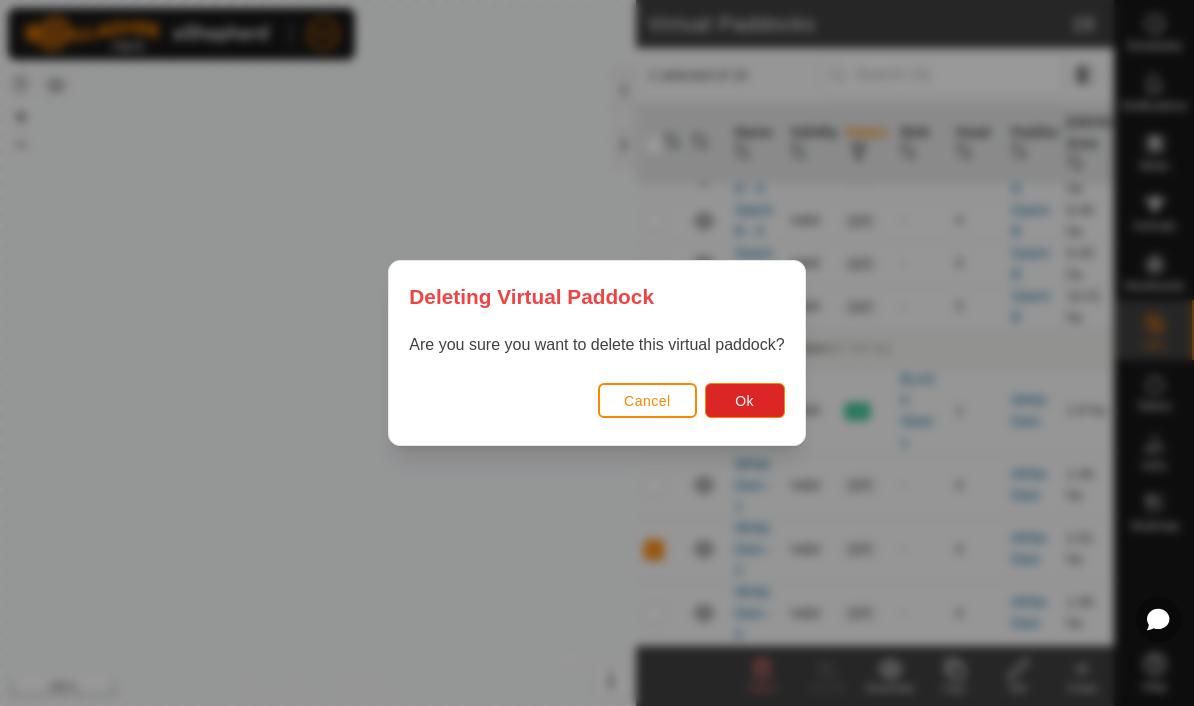 click on "Ok" at bounding box center (744, 401) 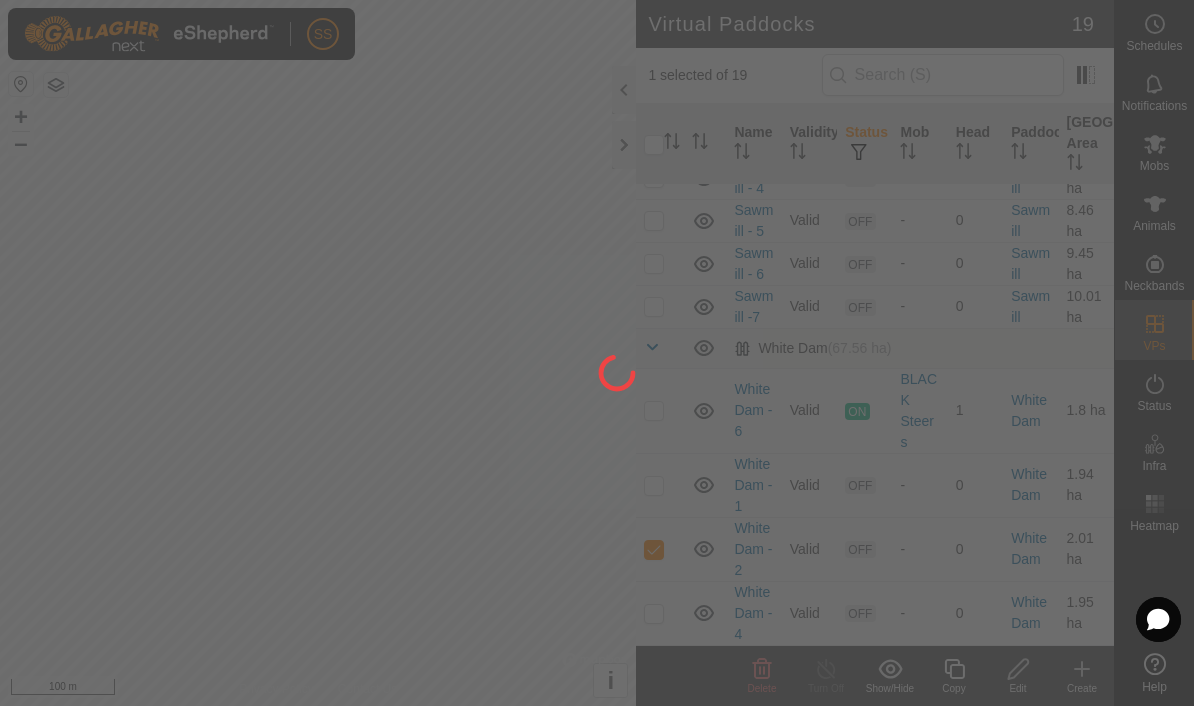 checkbox on "false" 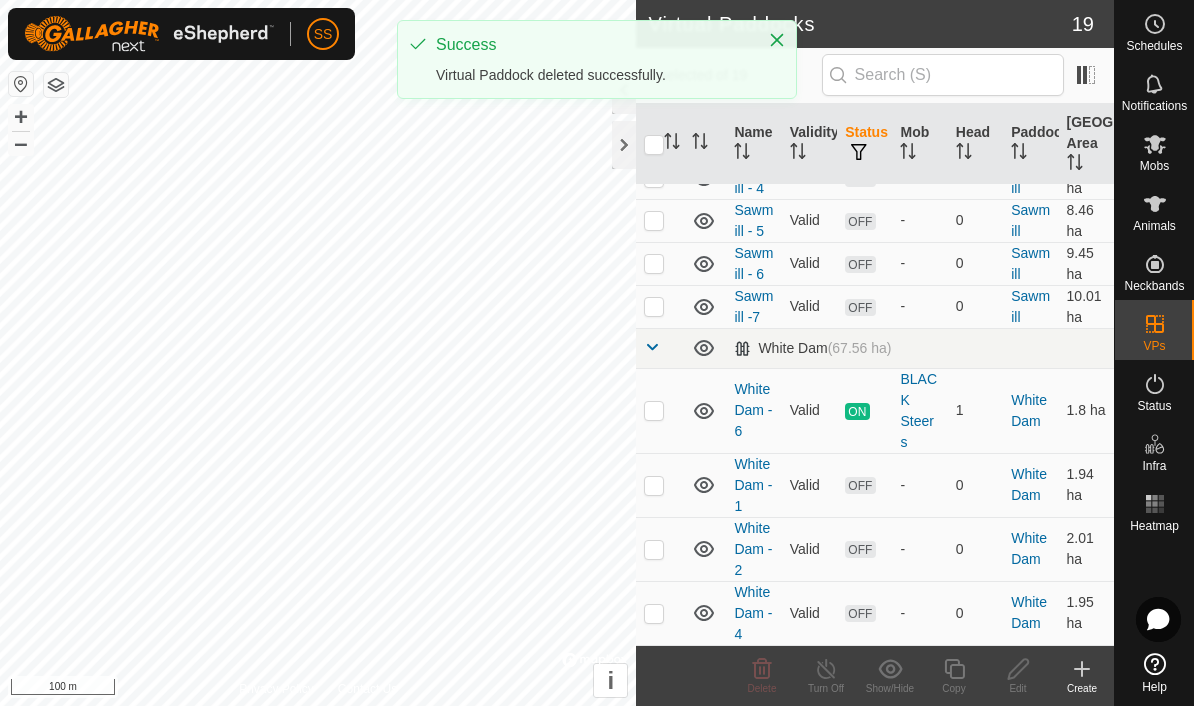 scroll, scrollTop: 660, scrollLeft: 0, axis: vertical 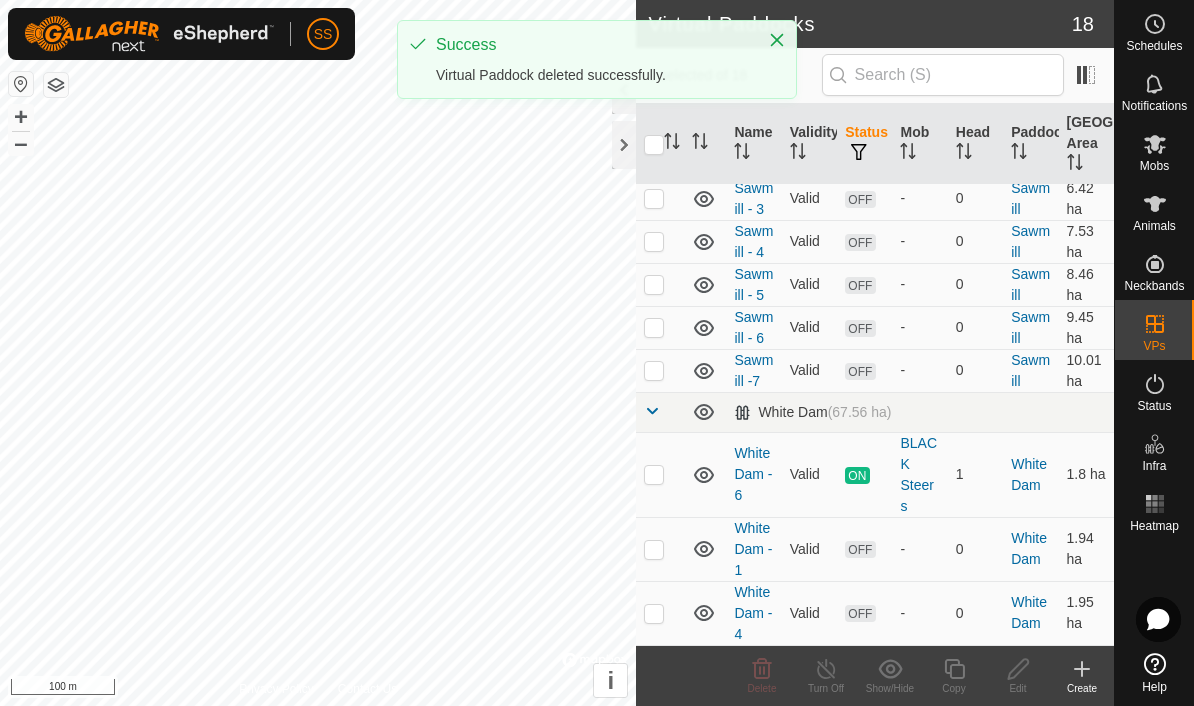 click at bounding box center [654, 550] 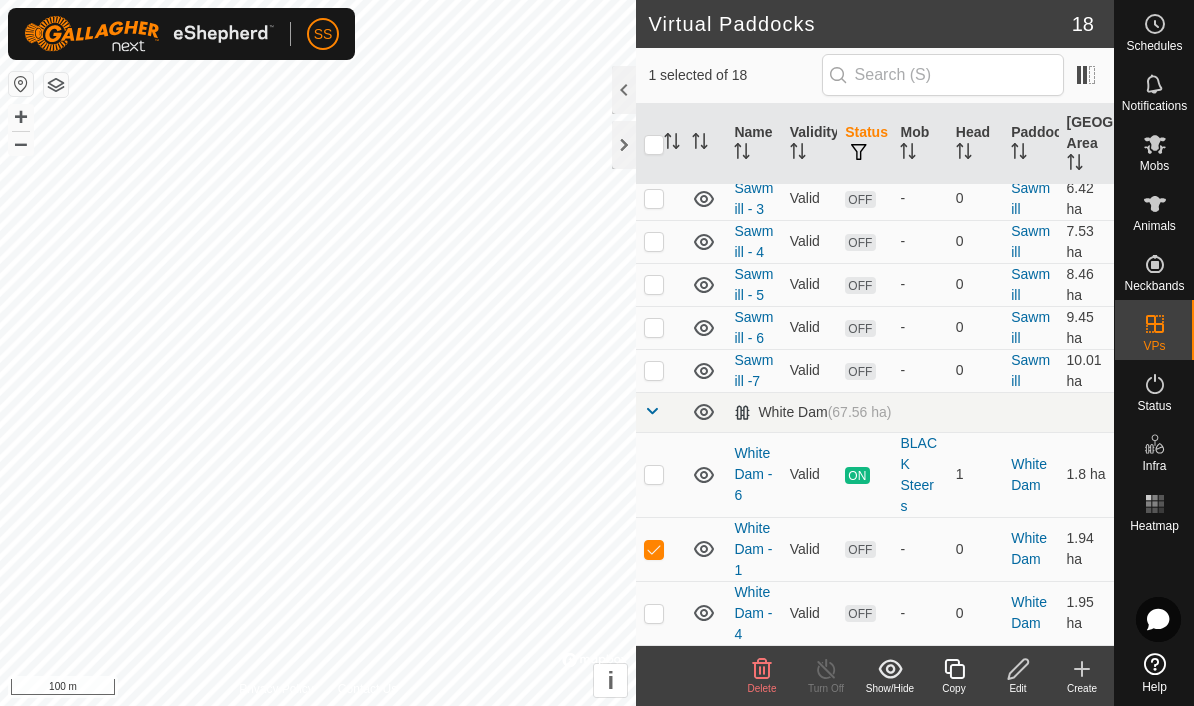 click 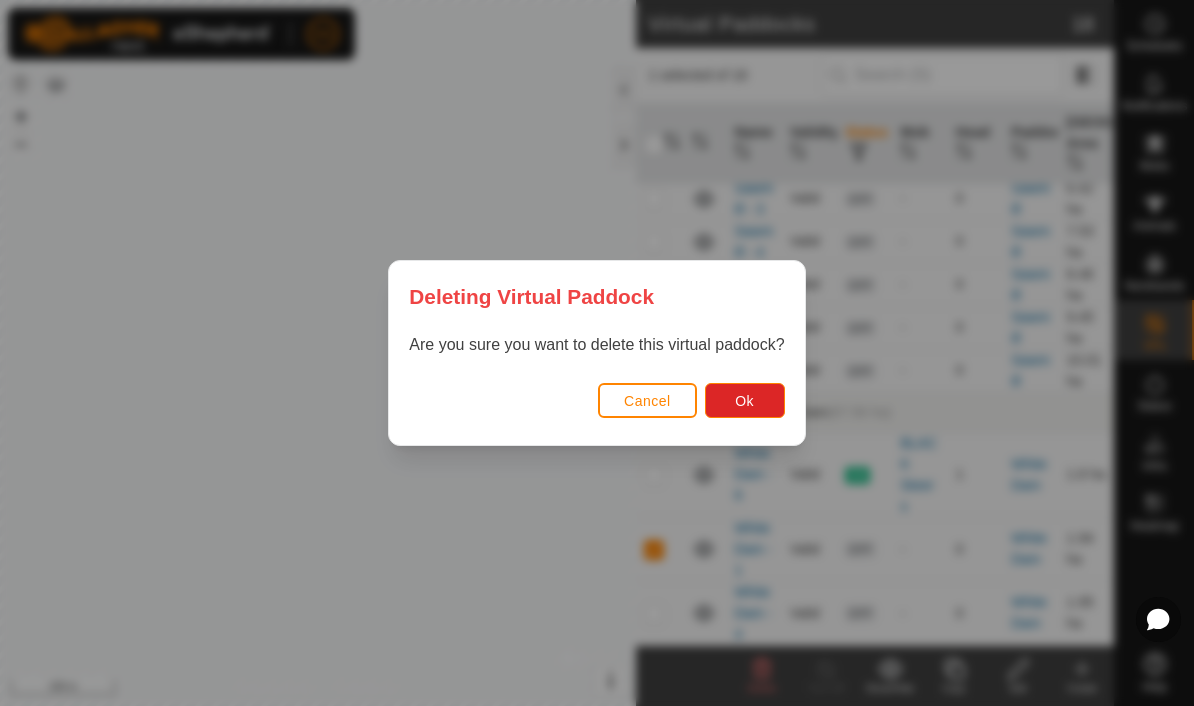 click on "Ok" at bounding box center (744, 401) 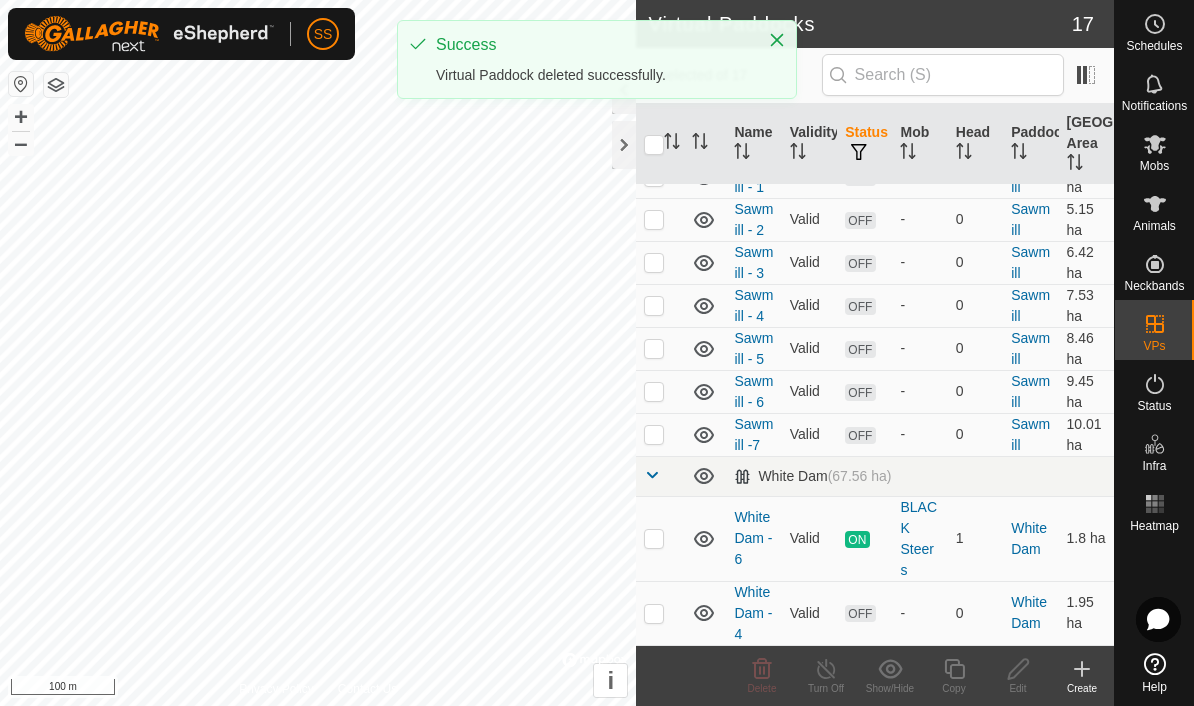 scroll, scrollTop: 596, scrollLeft: 0, axis: vertical 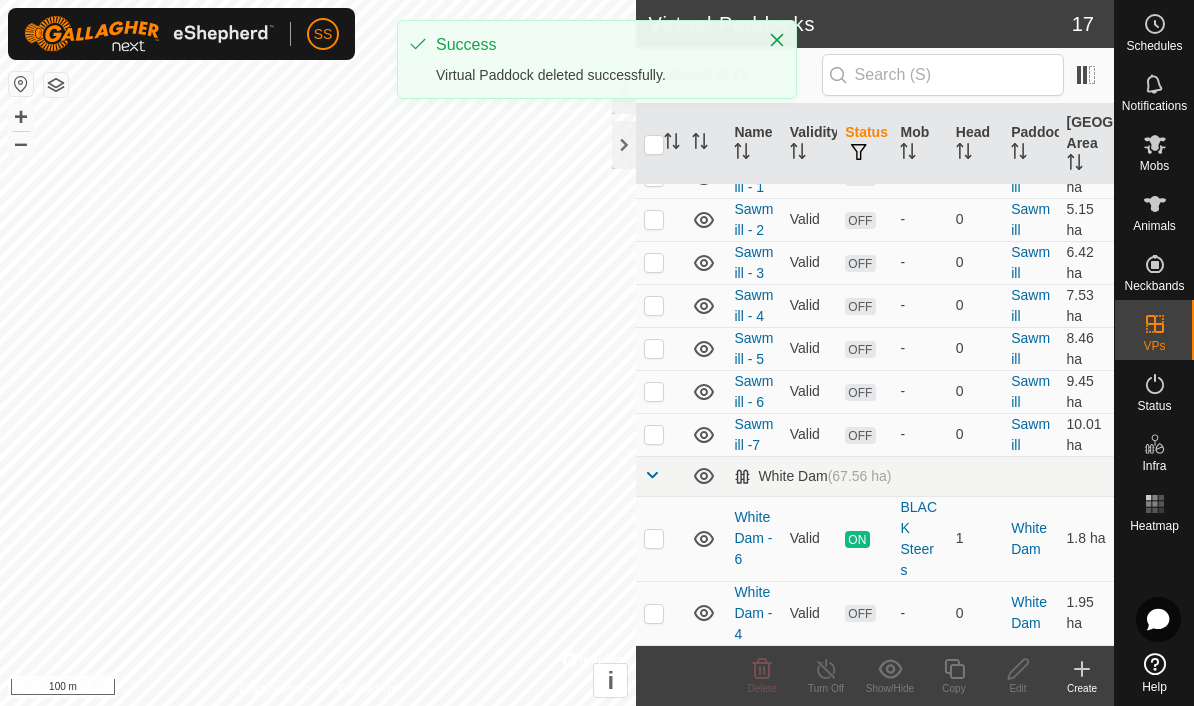 click at bounding box center [654, 614] 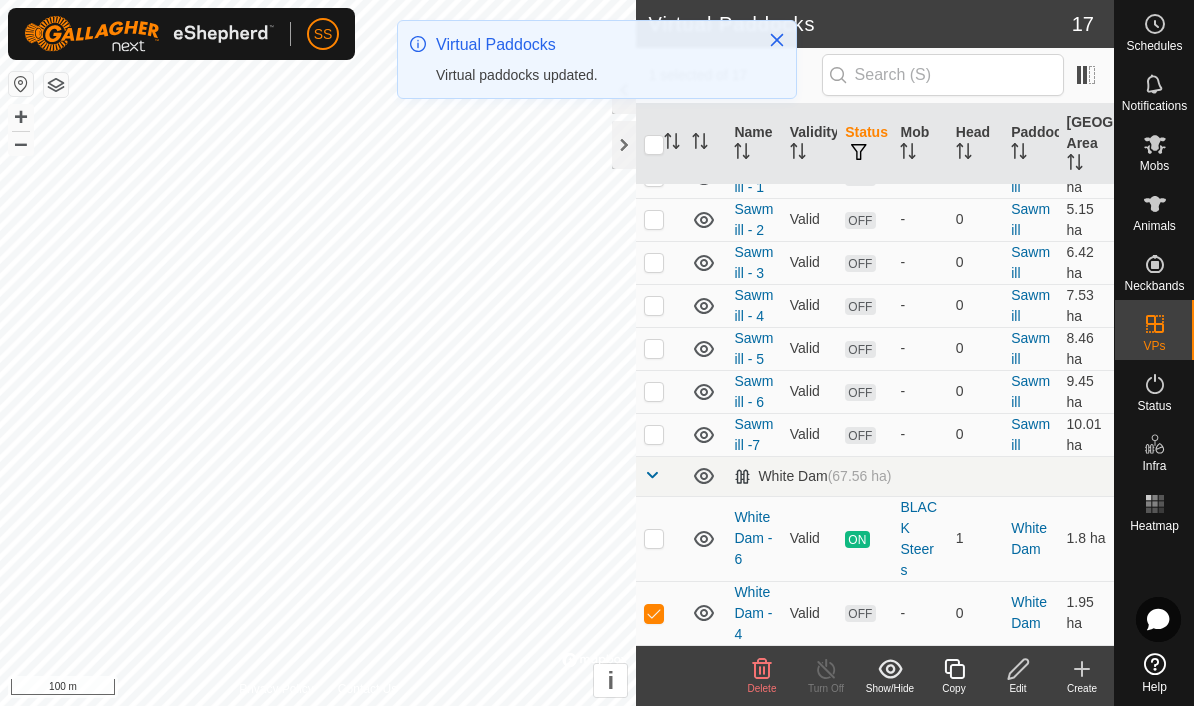 click 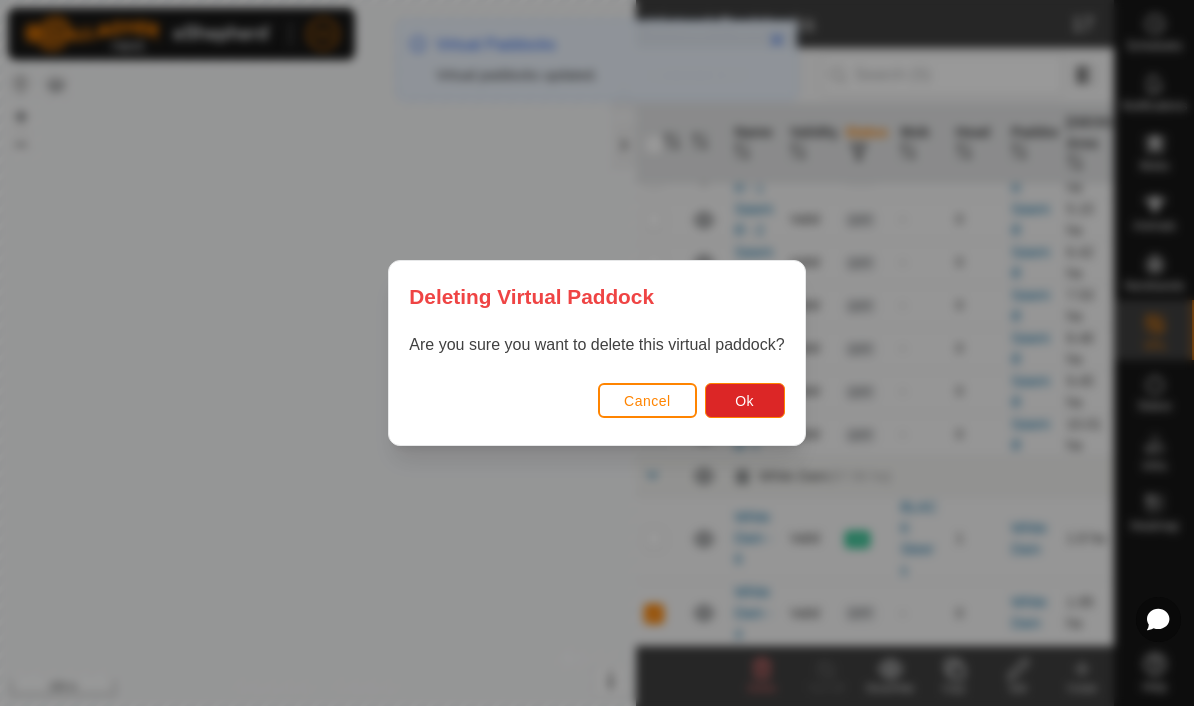 click on "Ok" at bounding box center [745, 400] 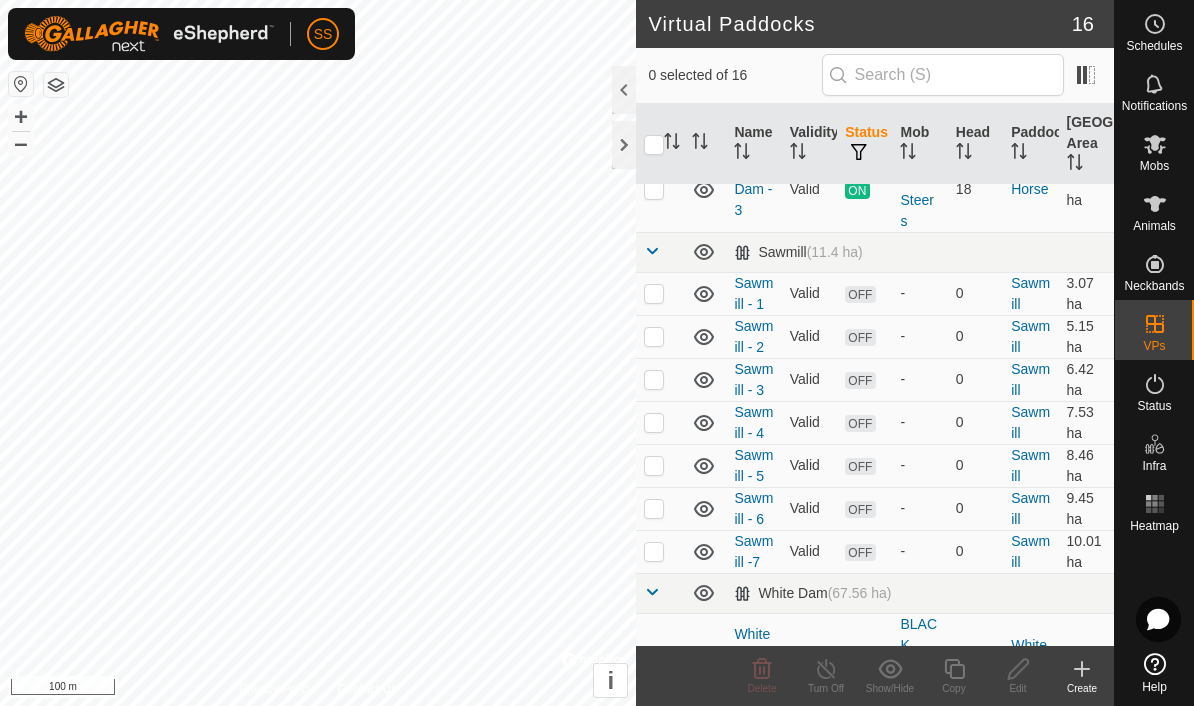 scroll, scrollTop: 478, scrollLeft: 0, axis: vertical 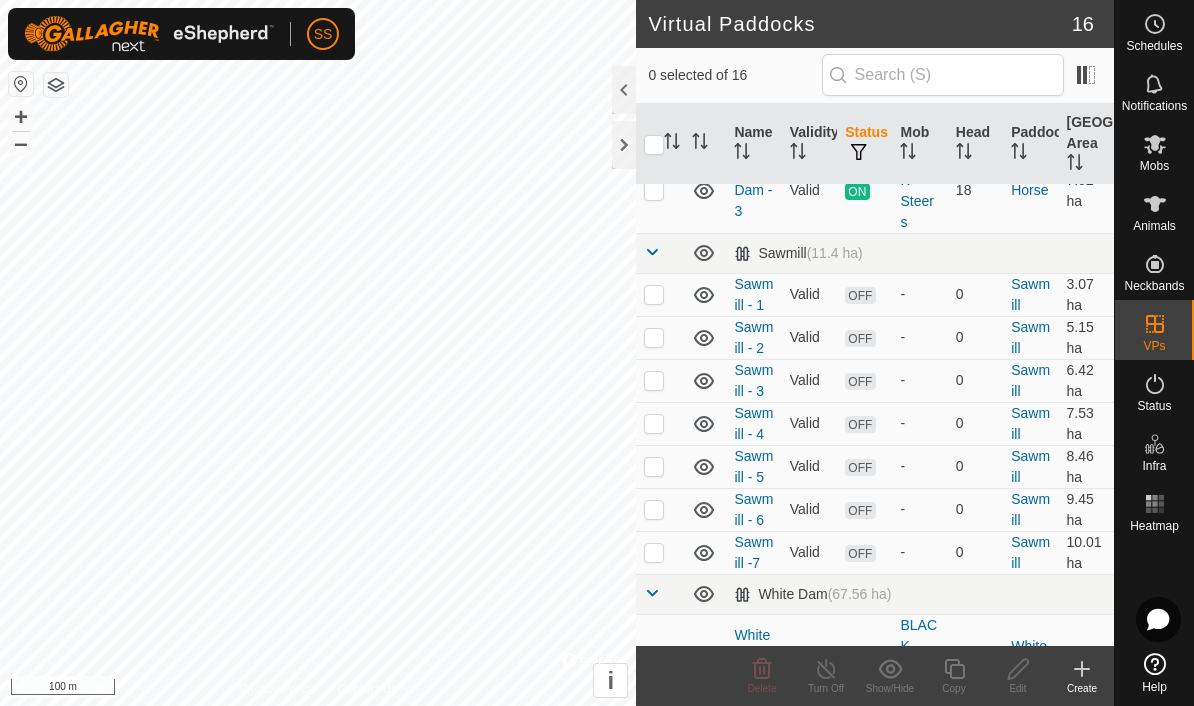 click 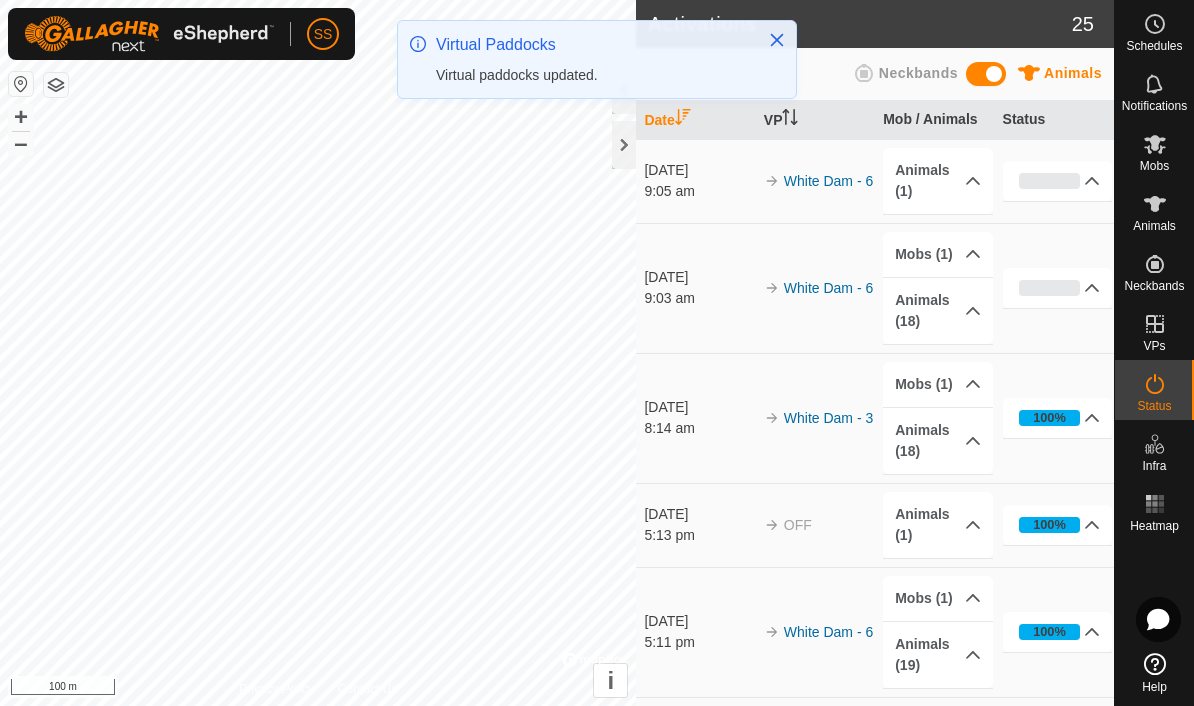 scroll, scrollTop: 0, scrollLeft: 0, axis: both 